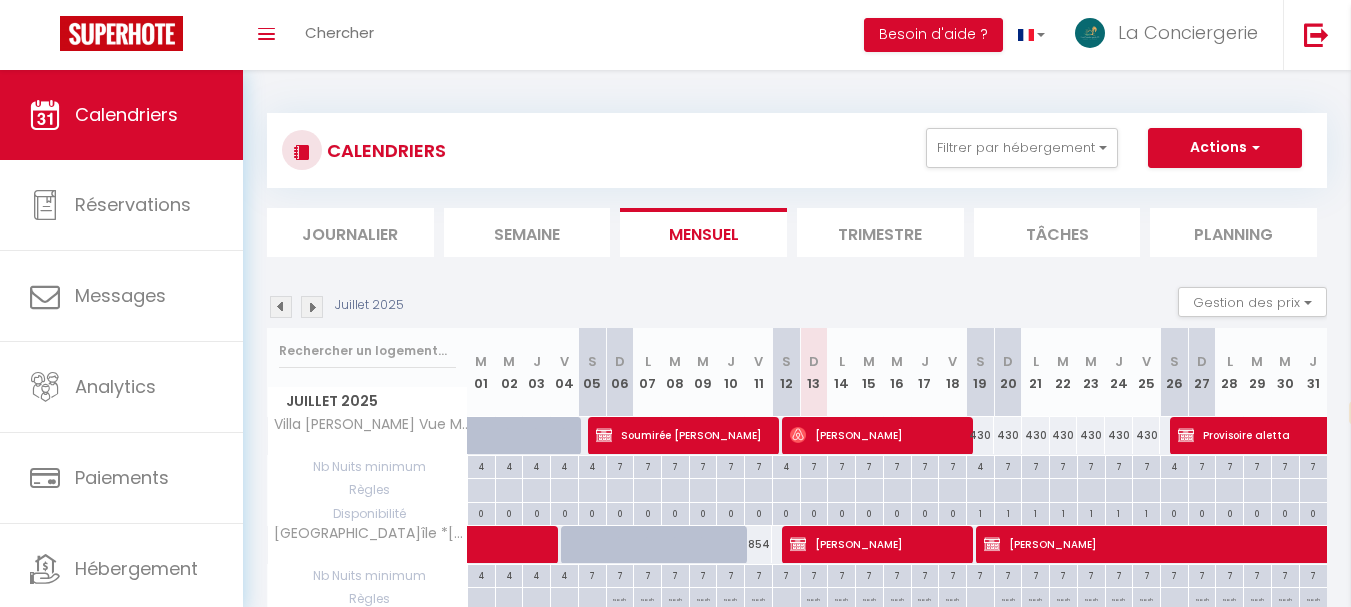 select on "fr" 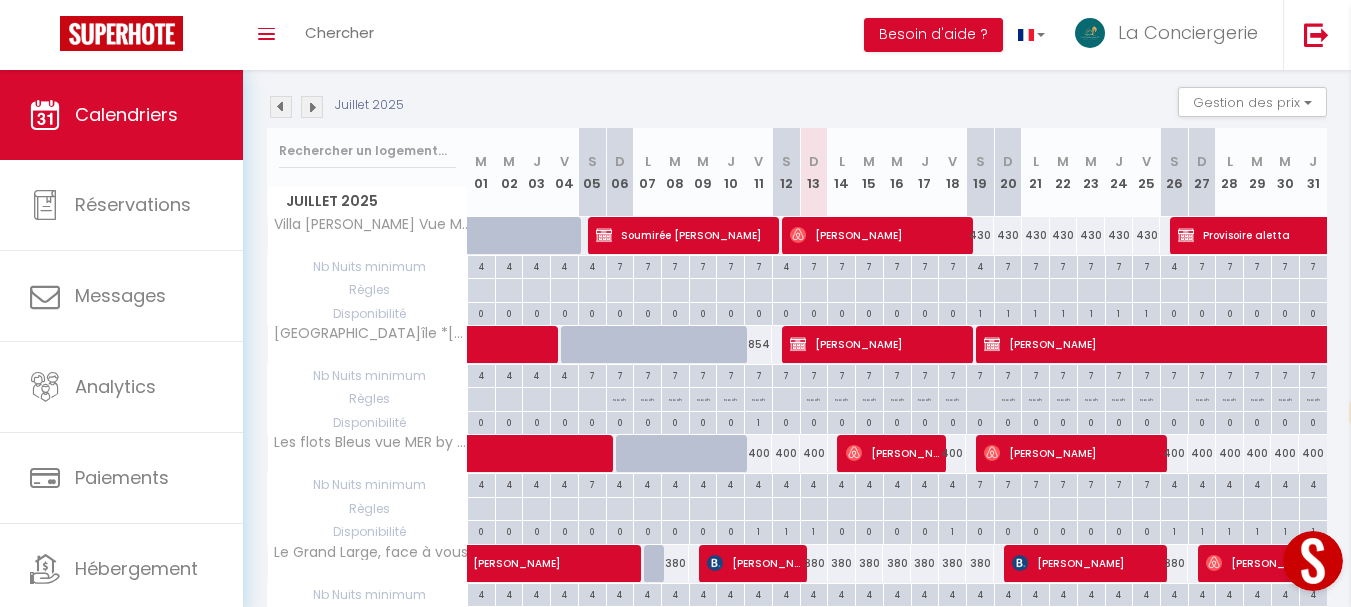 scroll, scrollTop: 0, scrollLeft: 0, axis: both 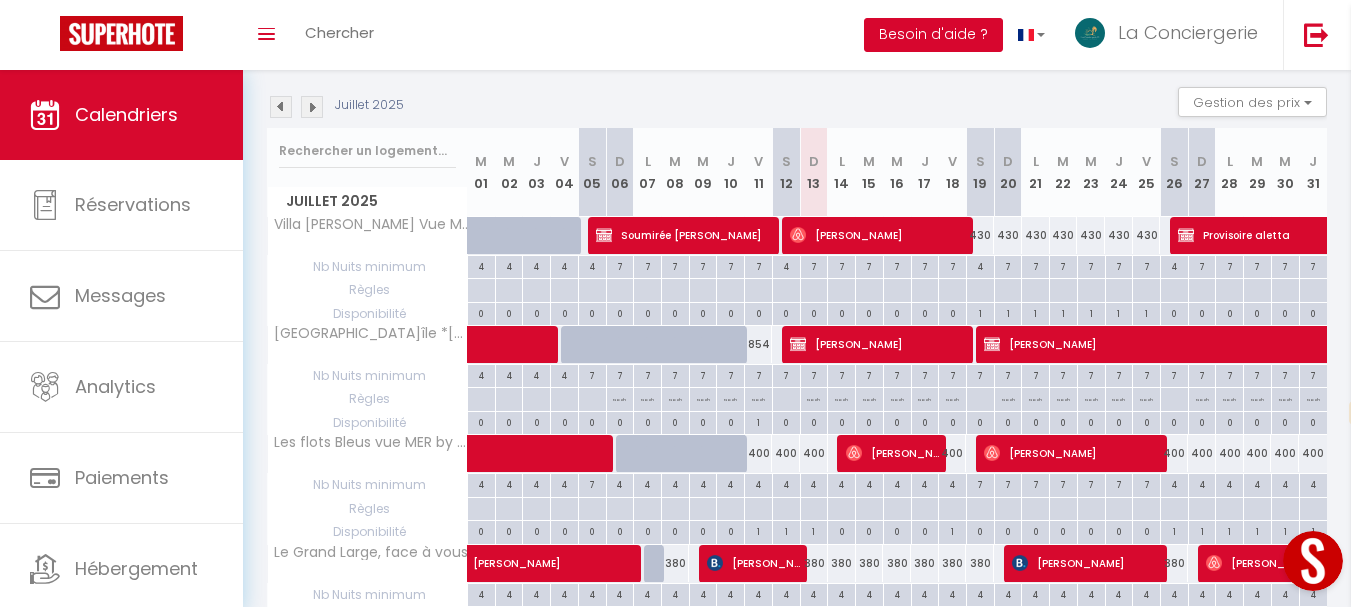 click on "Besoin d'aide ?" at bounding box center (933, 35) 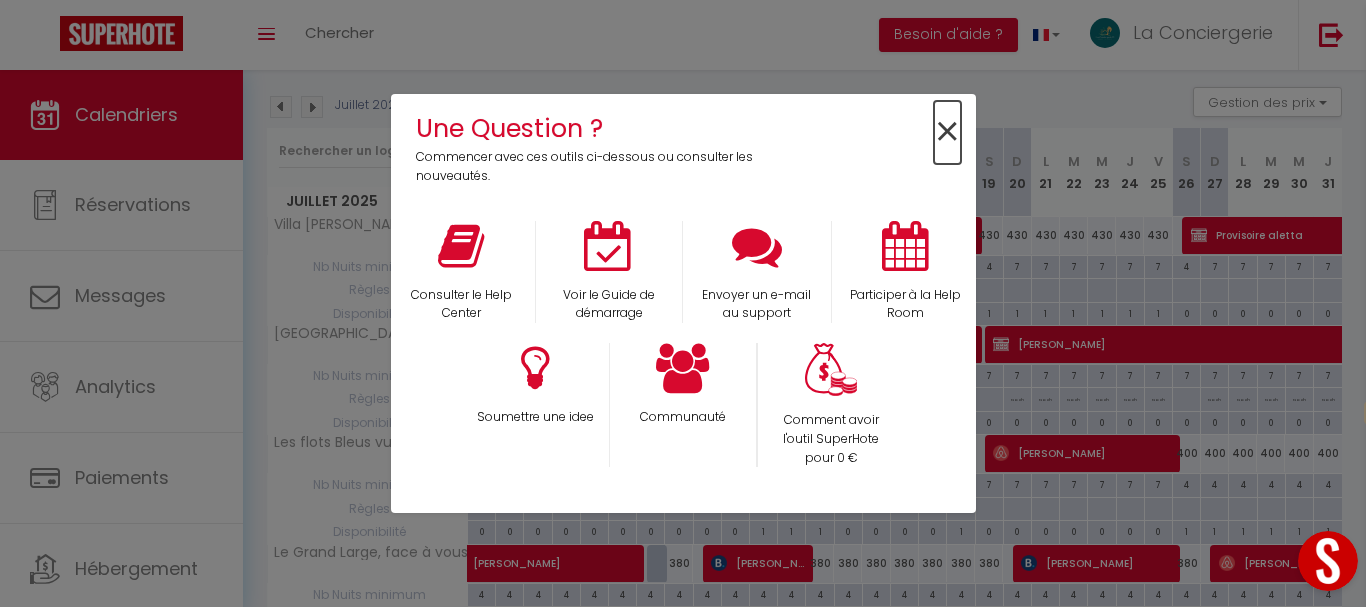 click on "×" at bounding box center [947, 132] 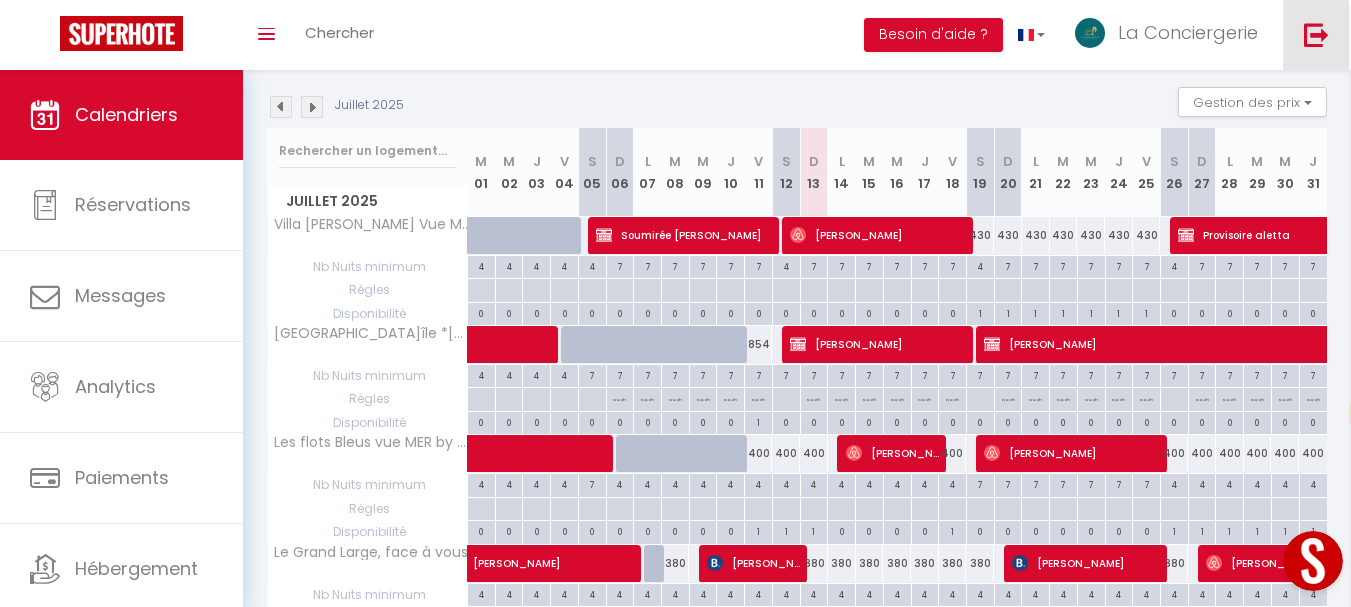 click at bounding box center (1316, 34) 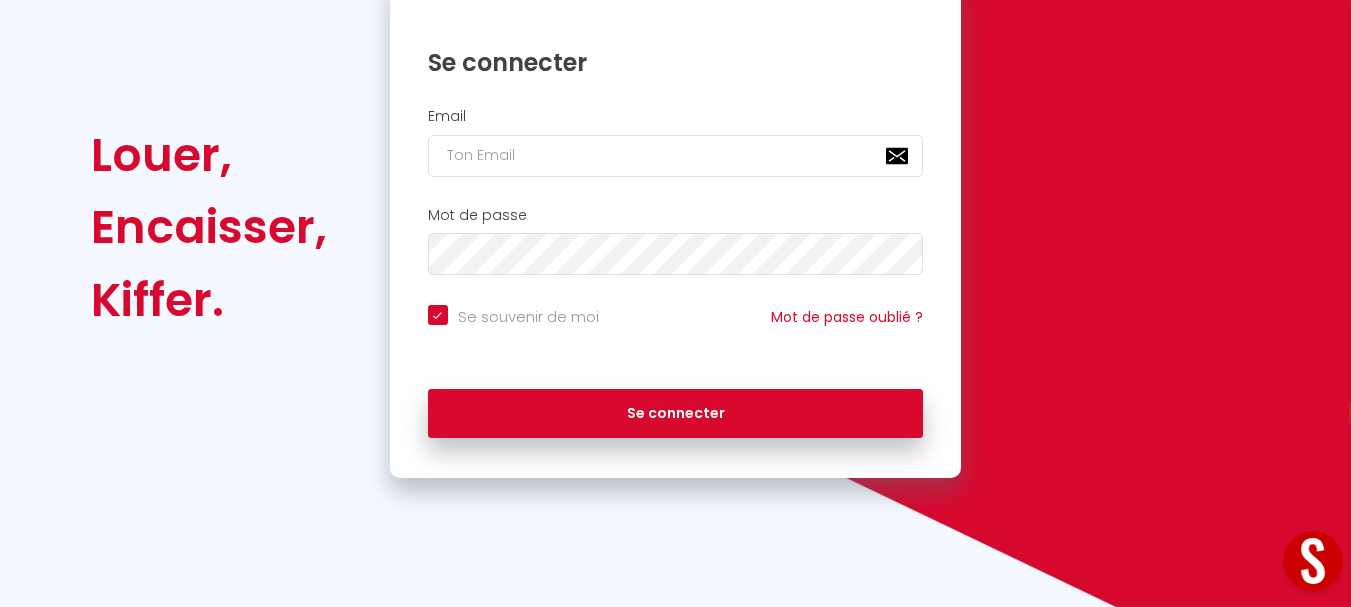 checkbox on "true" 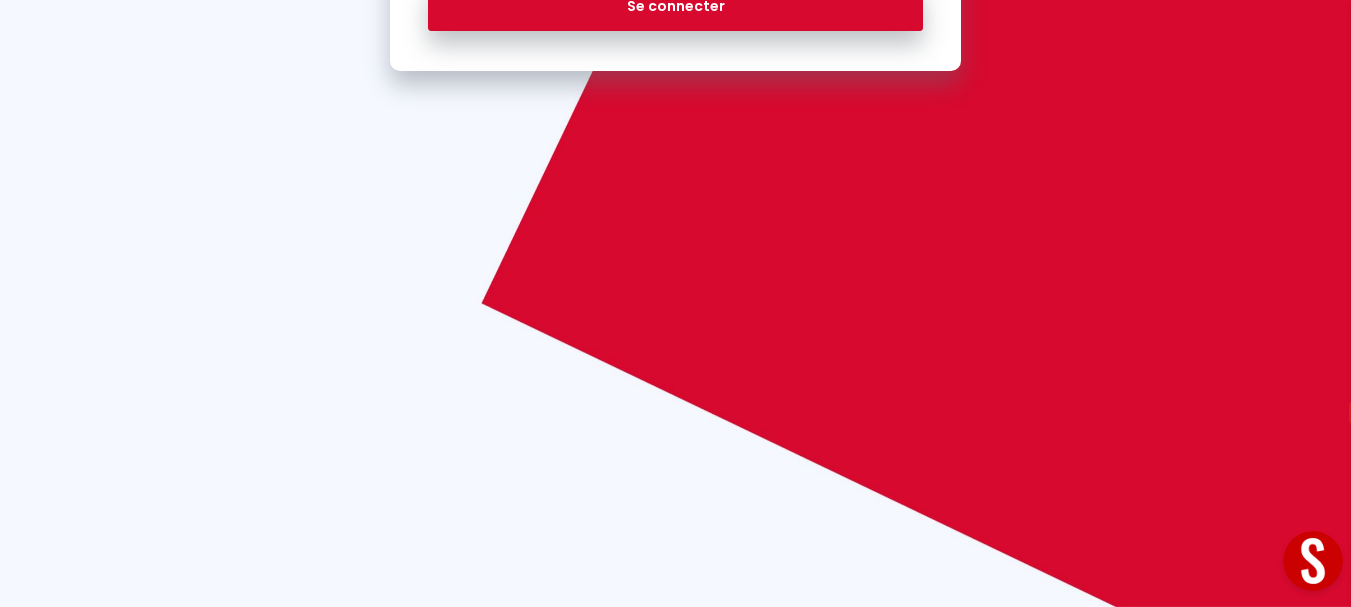 type on "[EMAIL_ADDRESS][DOMAIN_NAME]" 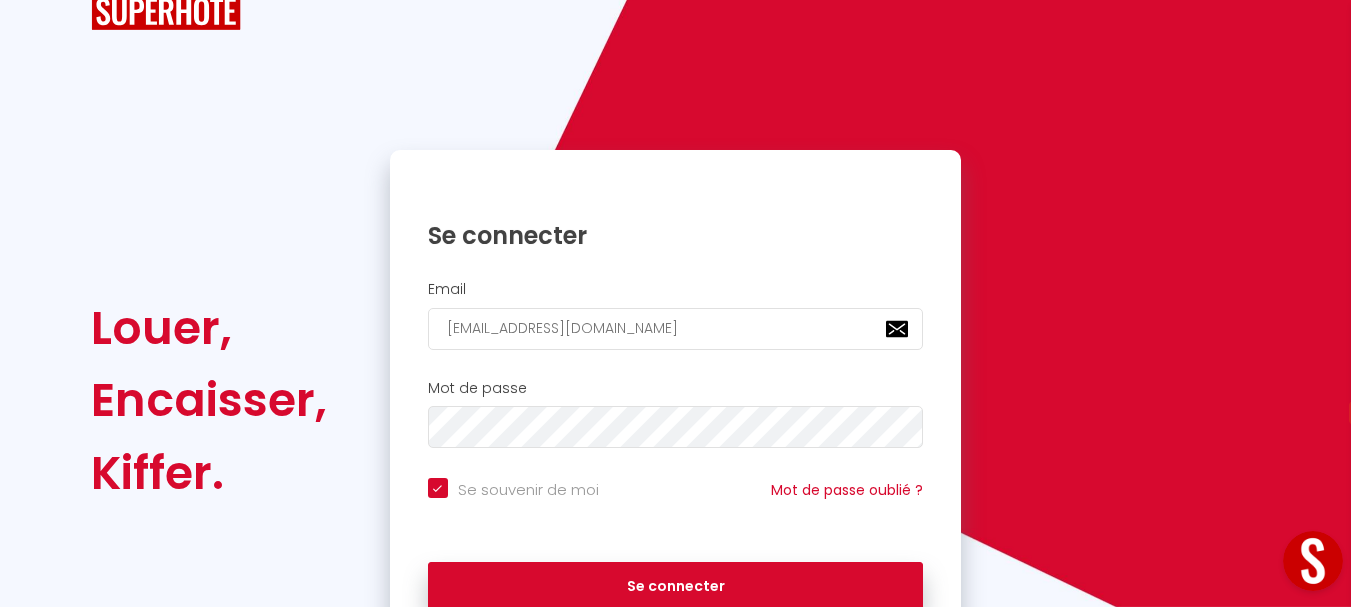 scroll, scrollTop: 207, scrollLeft: 0, axis: vertical 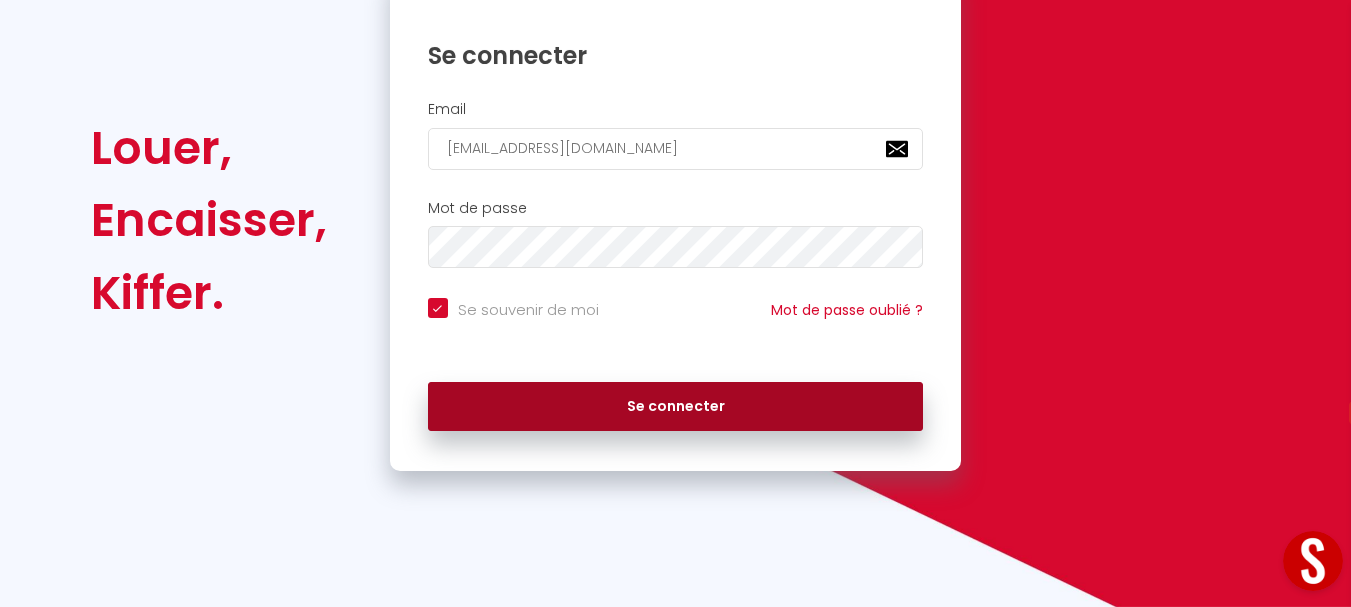 click on "Se connecter" at bounding box center [676, 407] 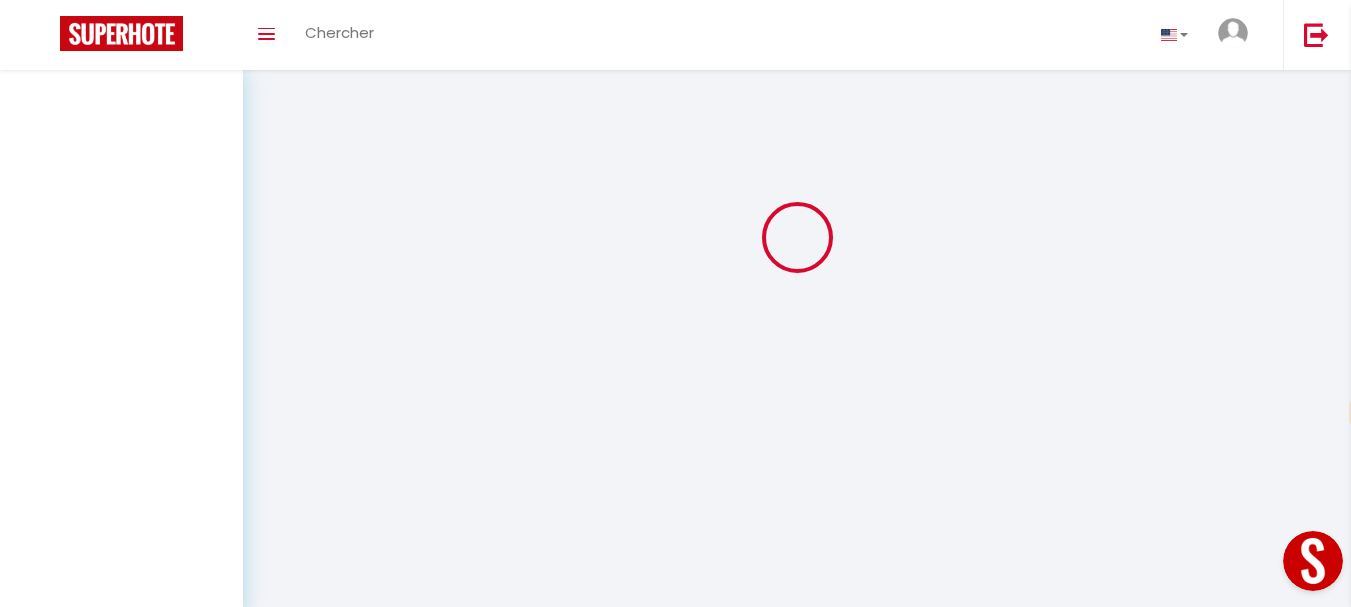 scroll, scrollTop: 0, scrollLeft: 0, axis: both 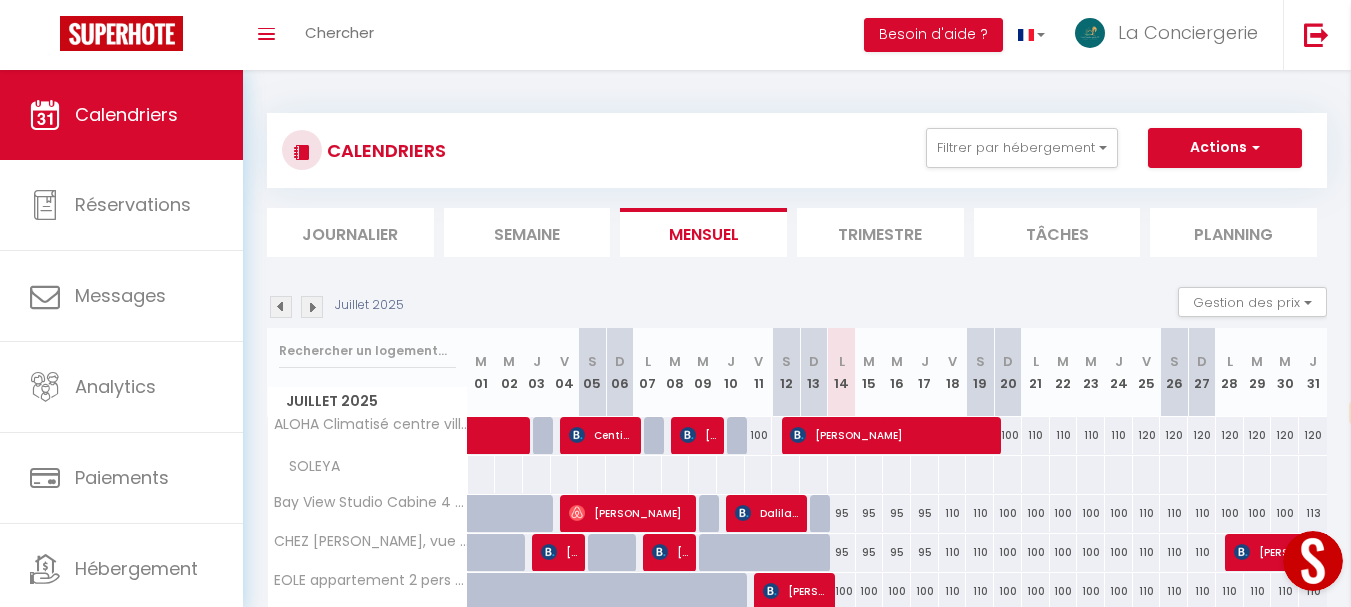 click at bounding box center [1313, 561] 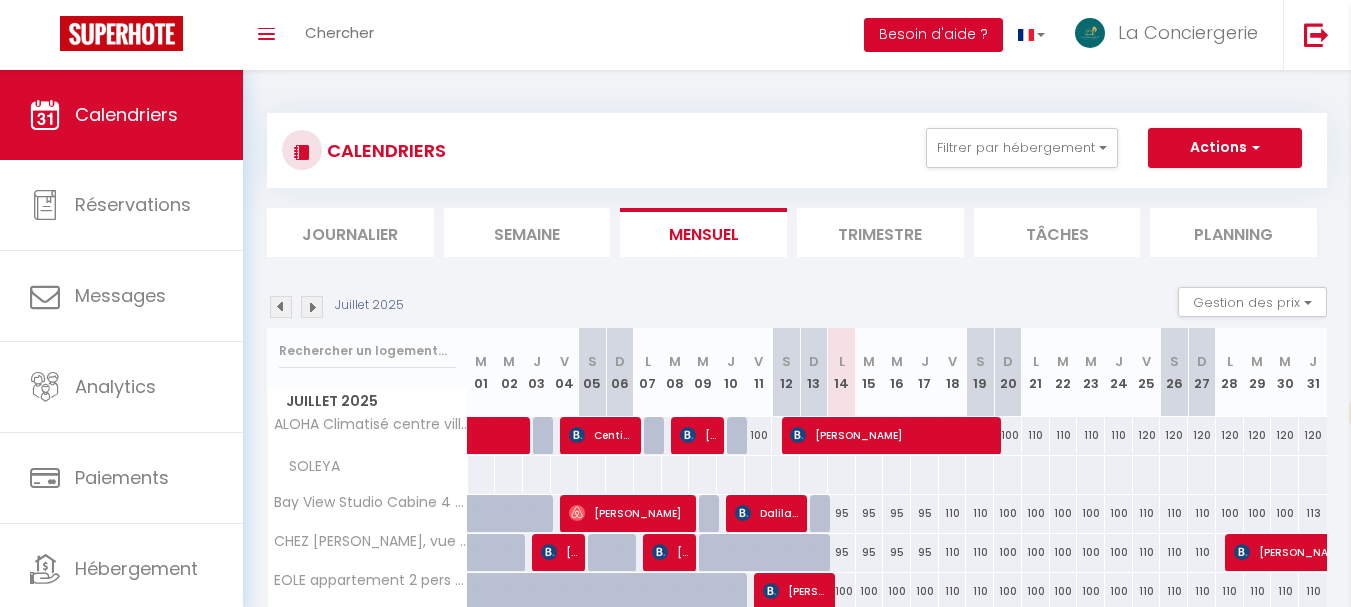 click on "Besoin d'aide ?" at bounding box center (933, 35) 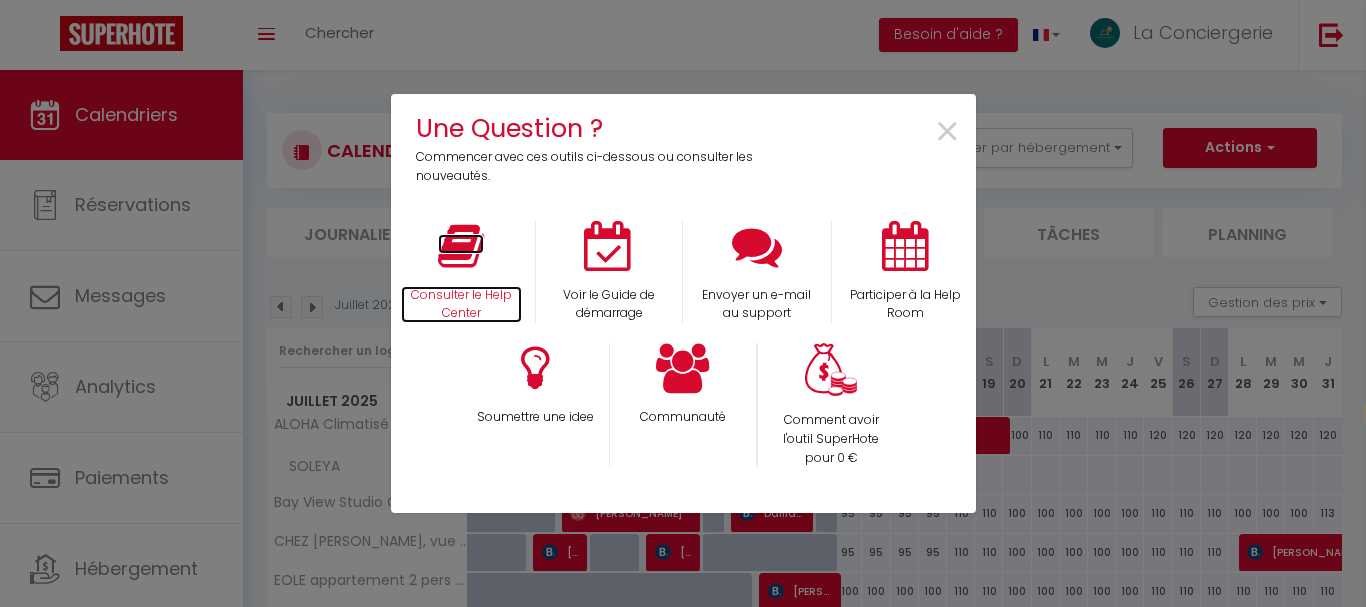 click at bounding box center (461, 246) 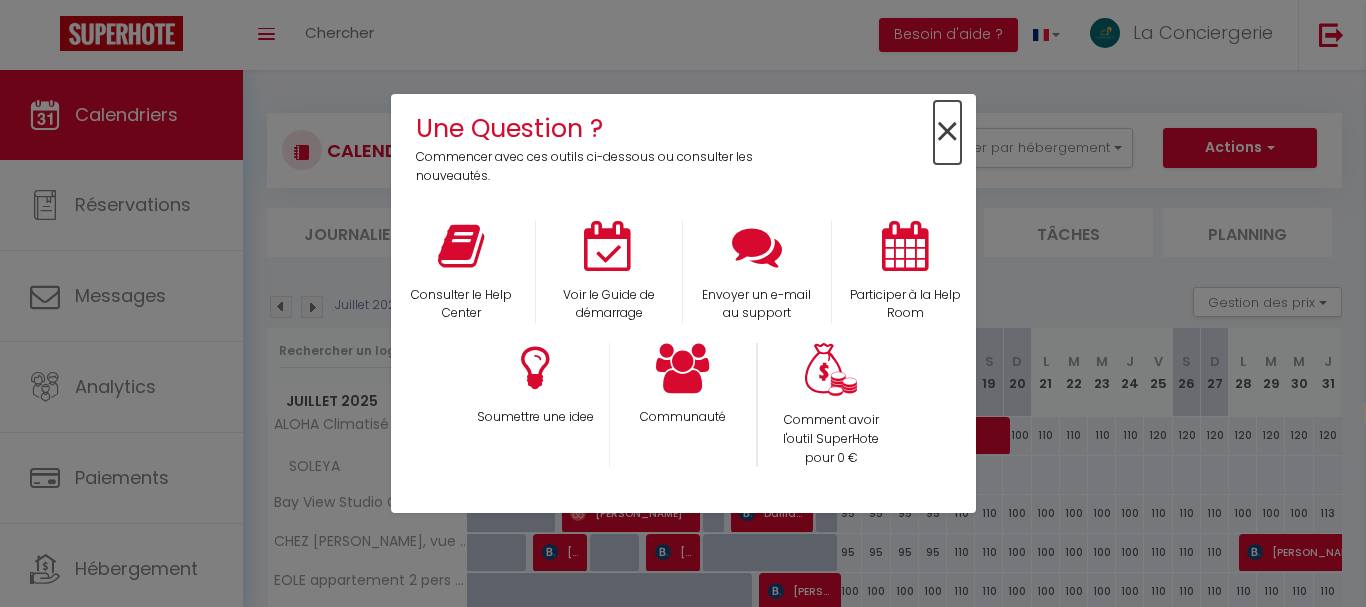 drag, startPoint x: 952, startPoint y: 131, endPoint x: 975, endPoint y: 98, distance: 40.22437 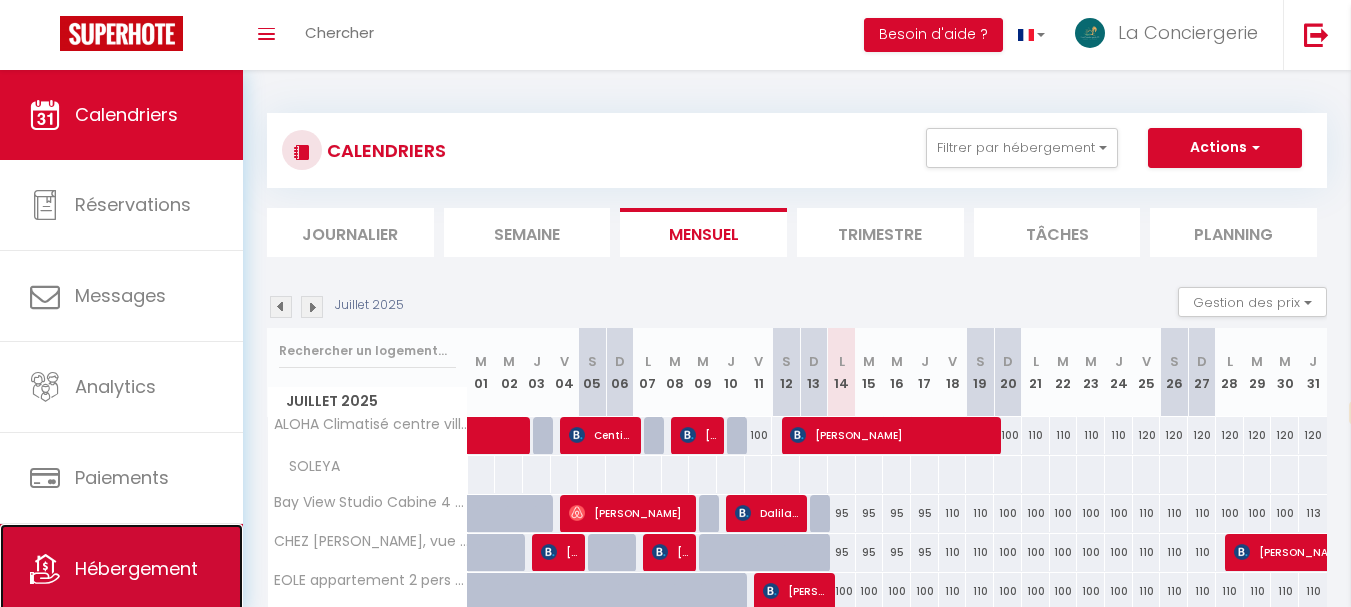click on "Hébergement" at bounding box center [136, 568] 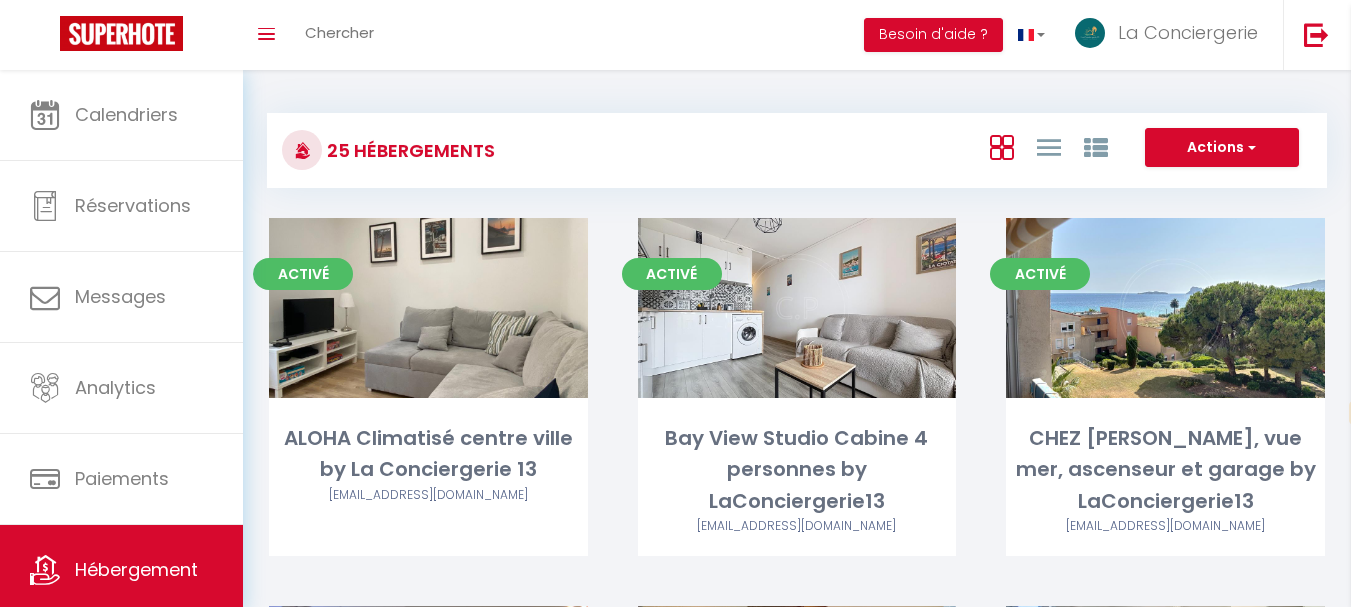 click on "25 Hébergements
Actions
Créer un Hébergement
Nouveau groupe
Initialiser les appartements
Nouveau groupe
×   Nom de groupe     Hébergement     ALOHA Climatisé centre ville by La Conciergerie 13   Bay View Studio Cabine 4 personnes by LaConciergerie13   CHEZ [PERSON_NAME], vue mer, ascenseur et garage by LaConciergerie13   EOLE appartement 2 pers 47m² by La Conciergerie 13   CANOLLE atypique à 1mn du port by La Conciergerie 13   CASA classé 2* sur une jolie place by La Conciergerie 13   EDEN-PLACE au calme proche de tout à pieds by La Conciergerie 13   FIGALOU Classé 3* climatisé Centre ancien au calme By LaConciergerie 13   LAVANDE Classé 3* [GEOGRAPHIC_DATA] ville piétonnier by La Conciergerie 13" at bounding box center (797, 141) 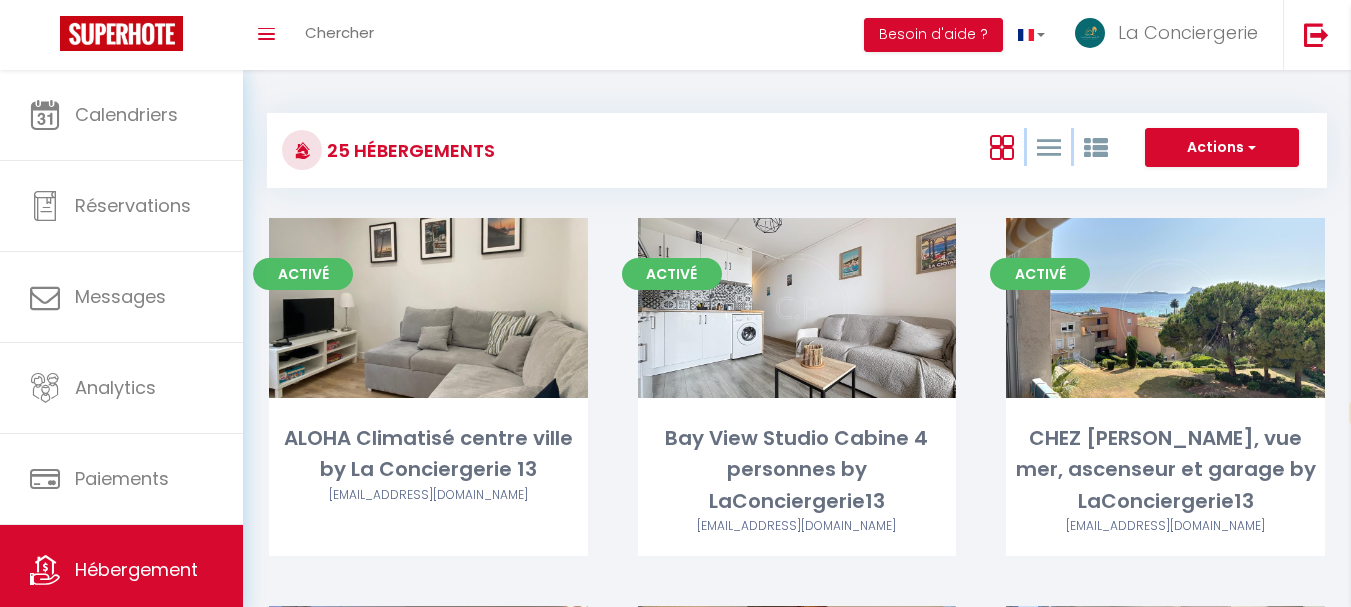 click on "Actions
Créer un Hébergement
Nouveau groupe" at bounding box center [973, 150] 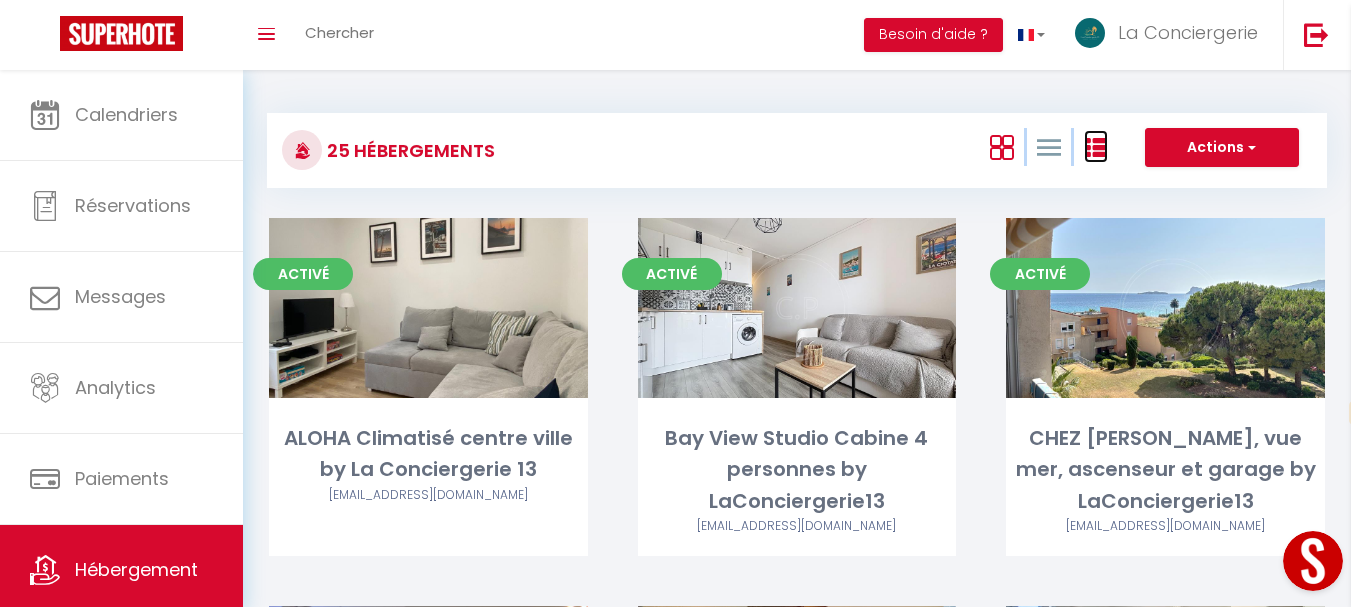 click at bounding box center (1096, 148) 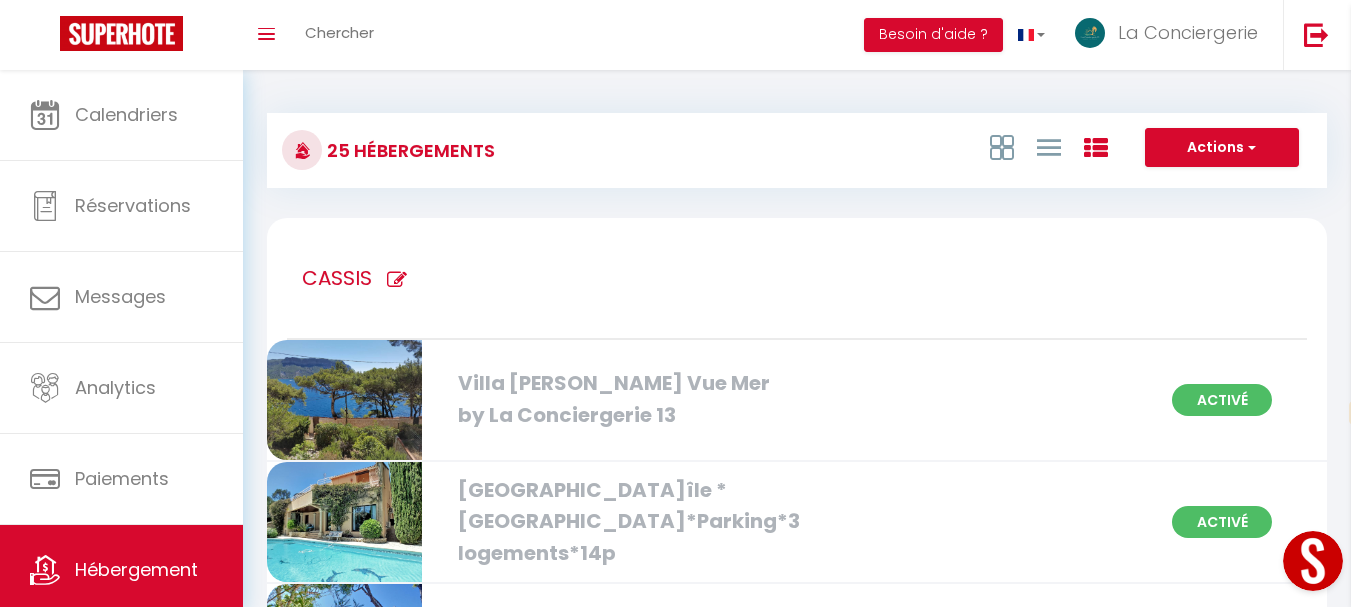 click on "Villa [PERSON_NAME] Vue Mer by La Conciergerie 13" at bounding box center [616, 399] 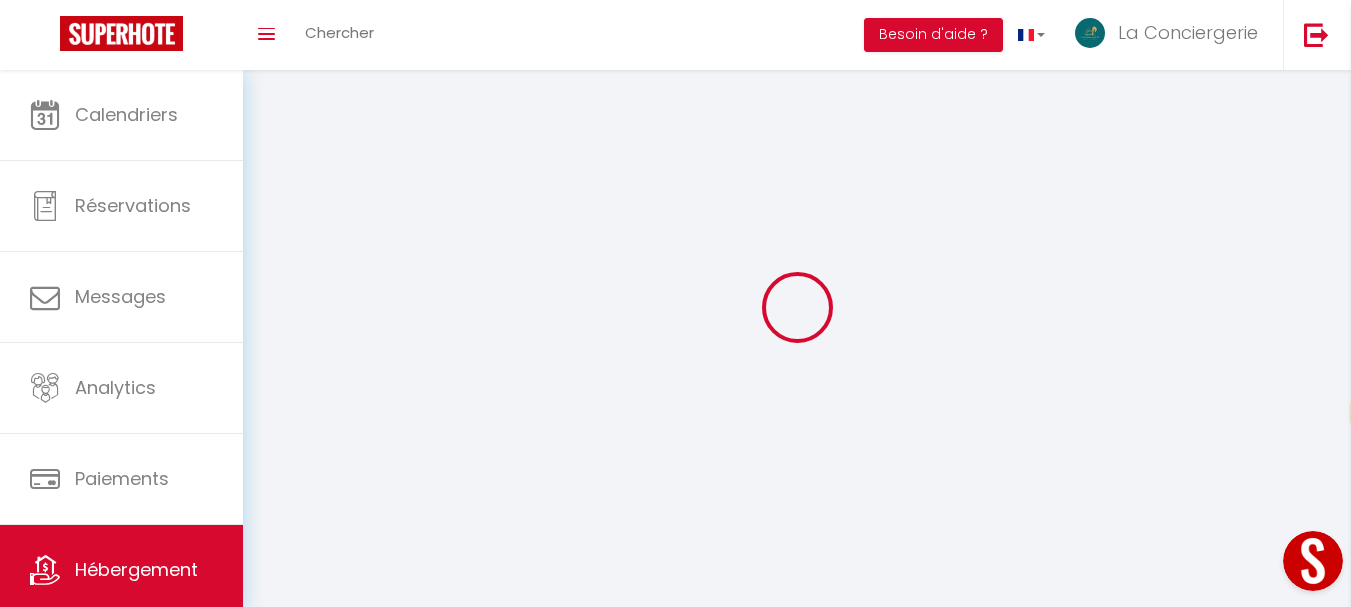 select 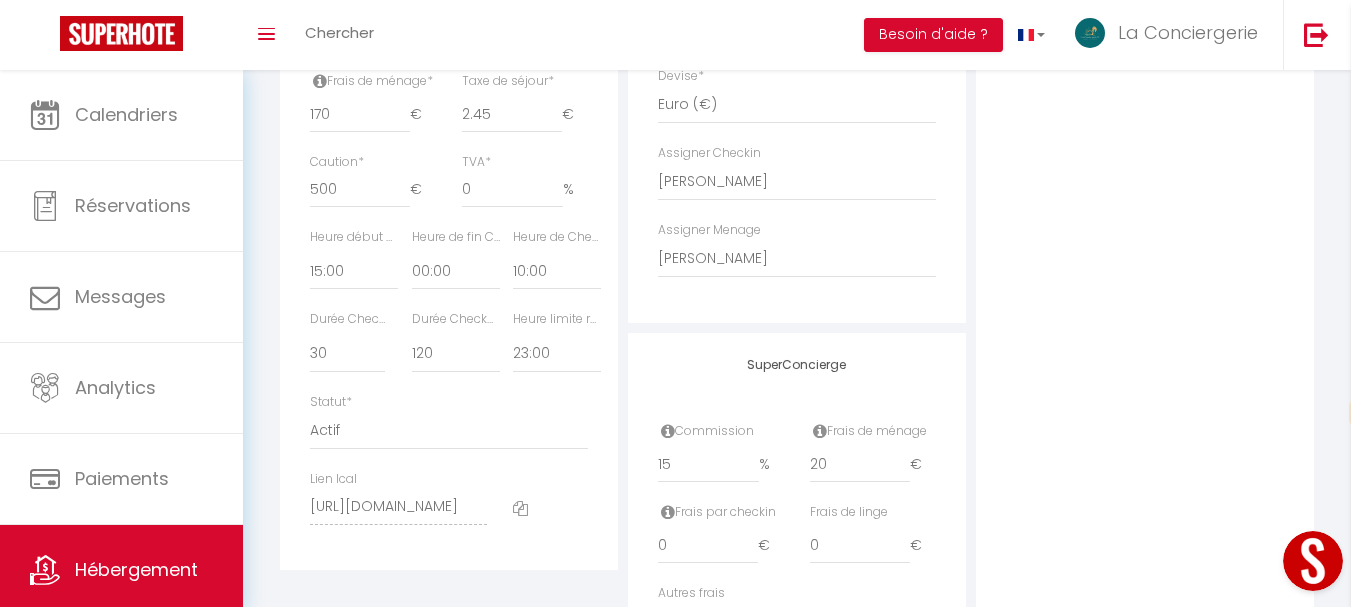 scroll, scrollTop: 1100, scrollLeft: 0, axis: vertical 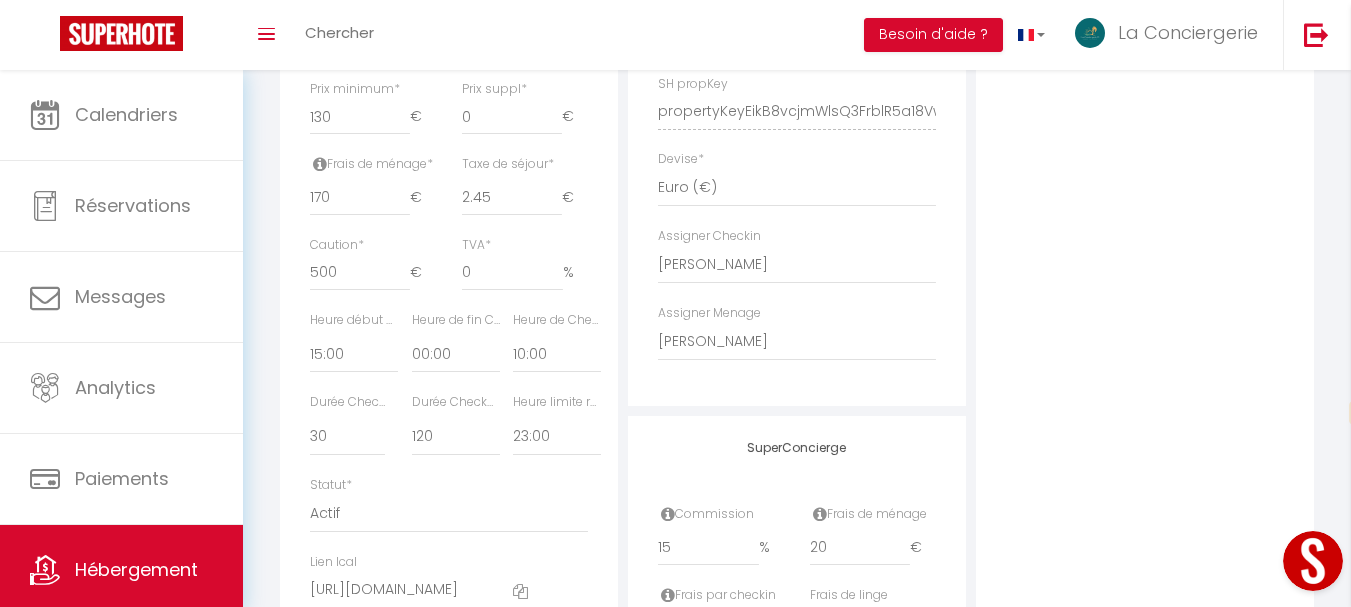 checkbox on "false" 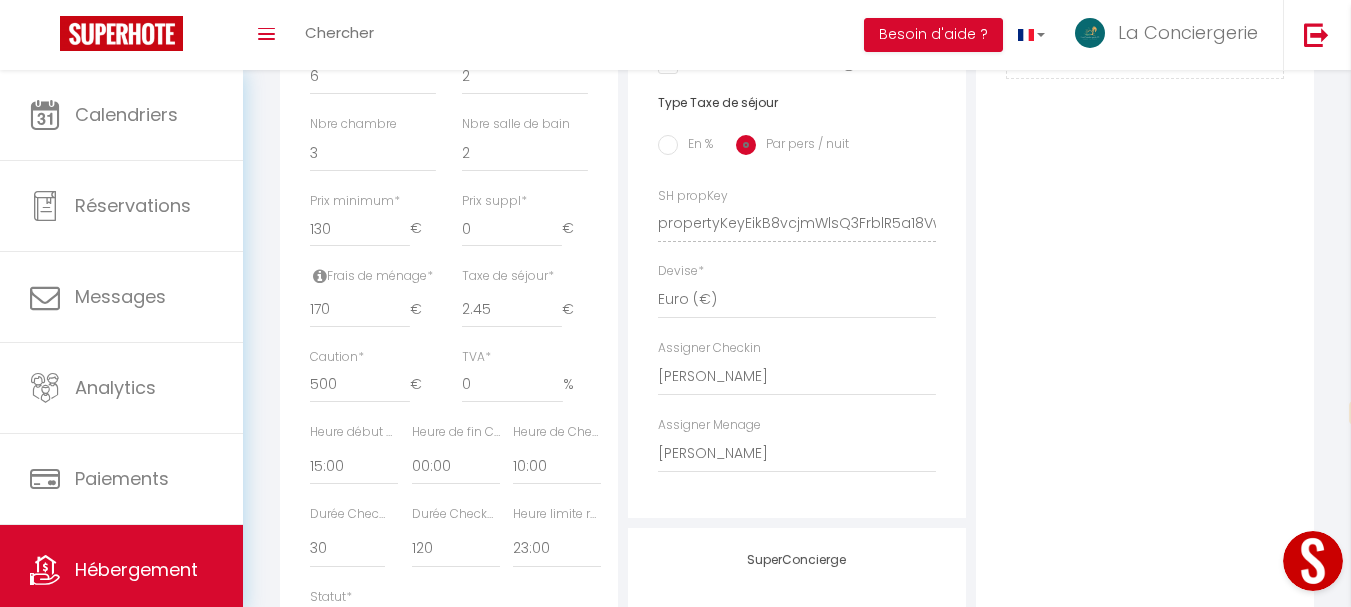 scroll, scrollTop: 800, scrollLeft: 0, axis: vertical 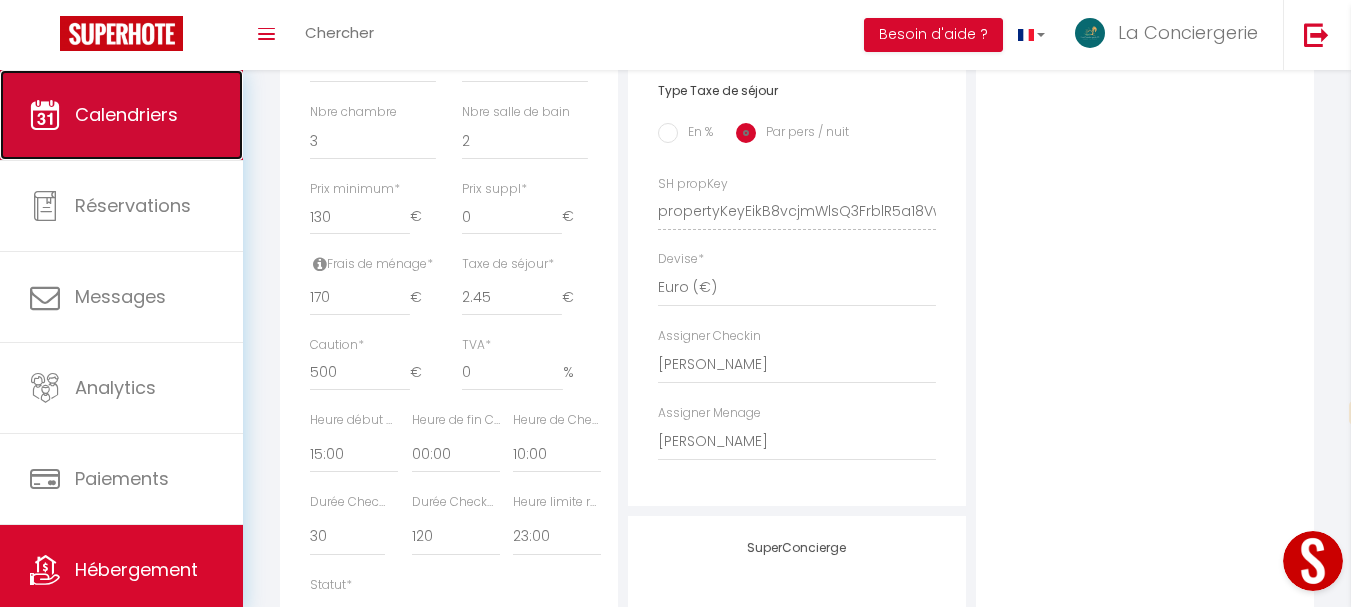 click on "Calendriers" at bounding box center [121, 115] 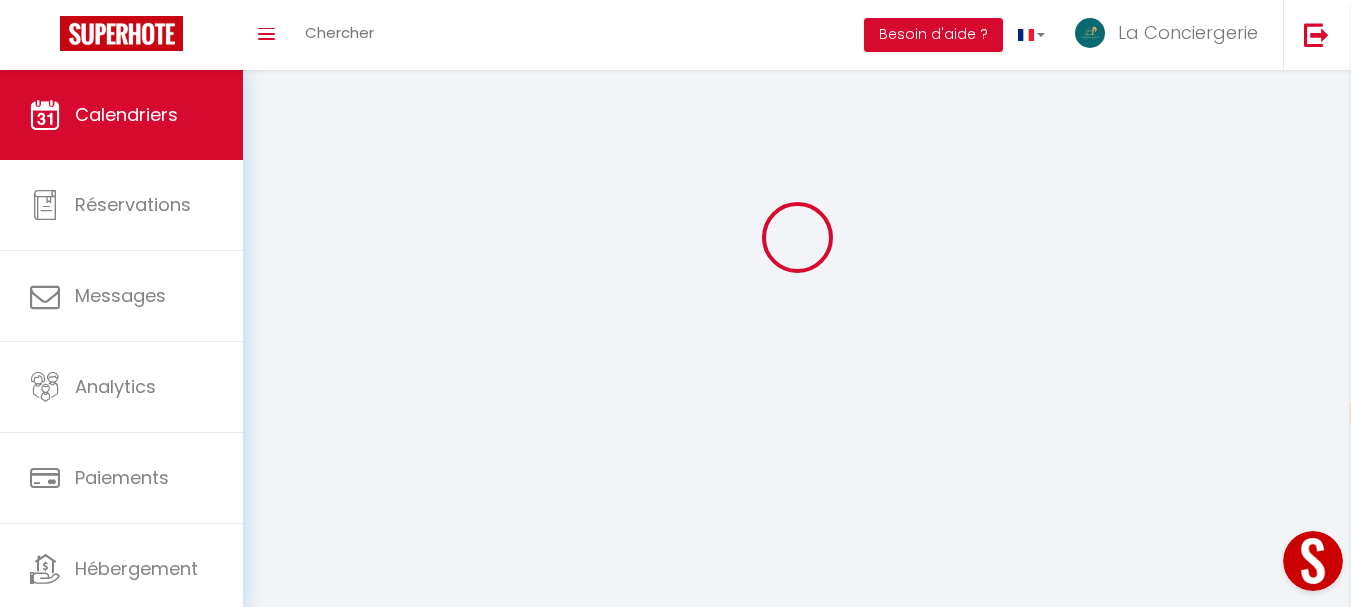 scroll, scrollTop: 0, scrollLeft: 0, axis: both 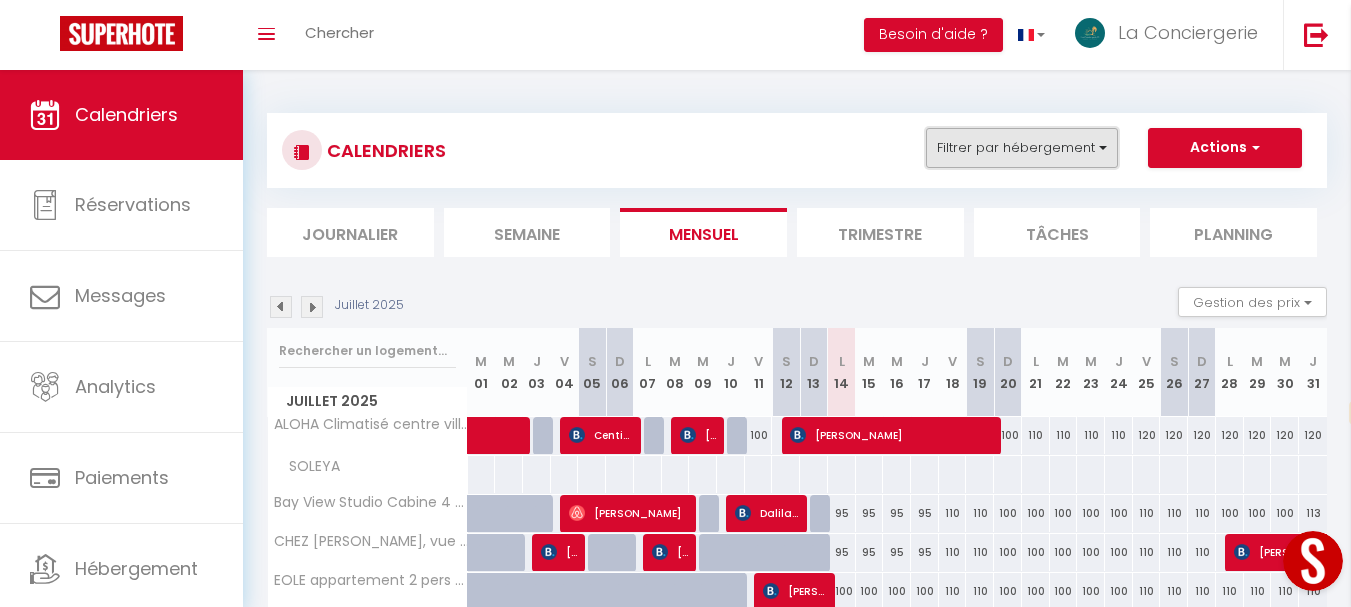 click on "Filtrer par hébergement" at bounding box center (1022, 148) 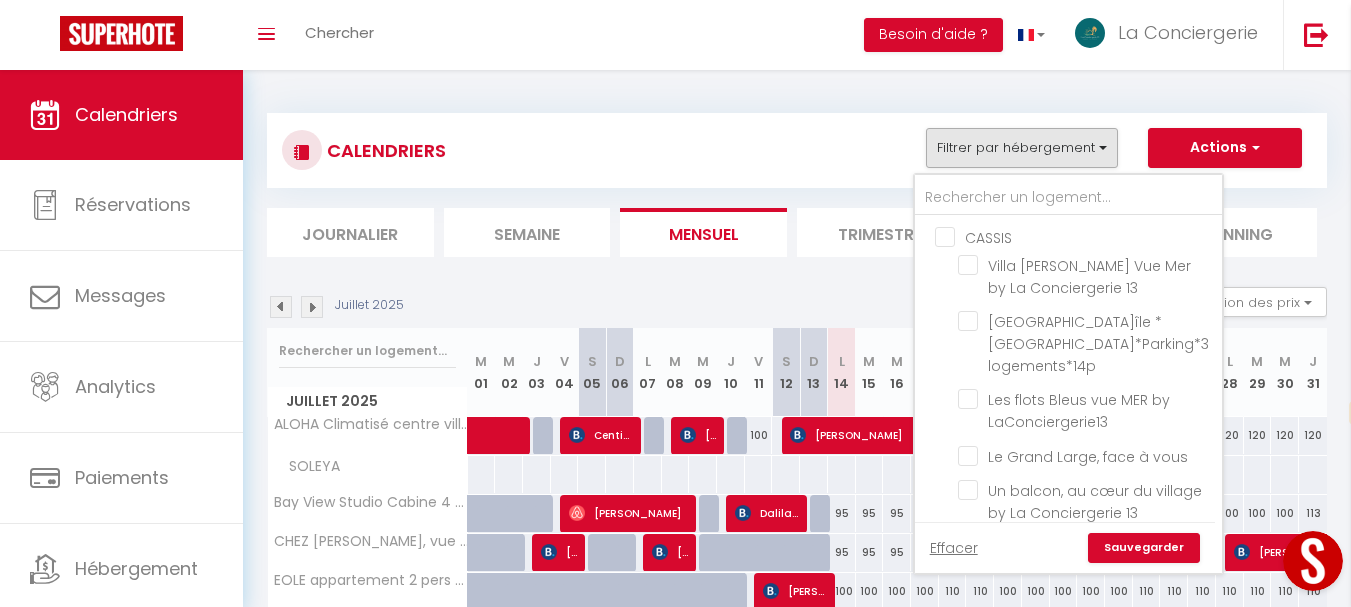 click on "CASSIS" at bounding box center [1088, 236] 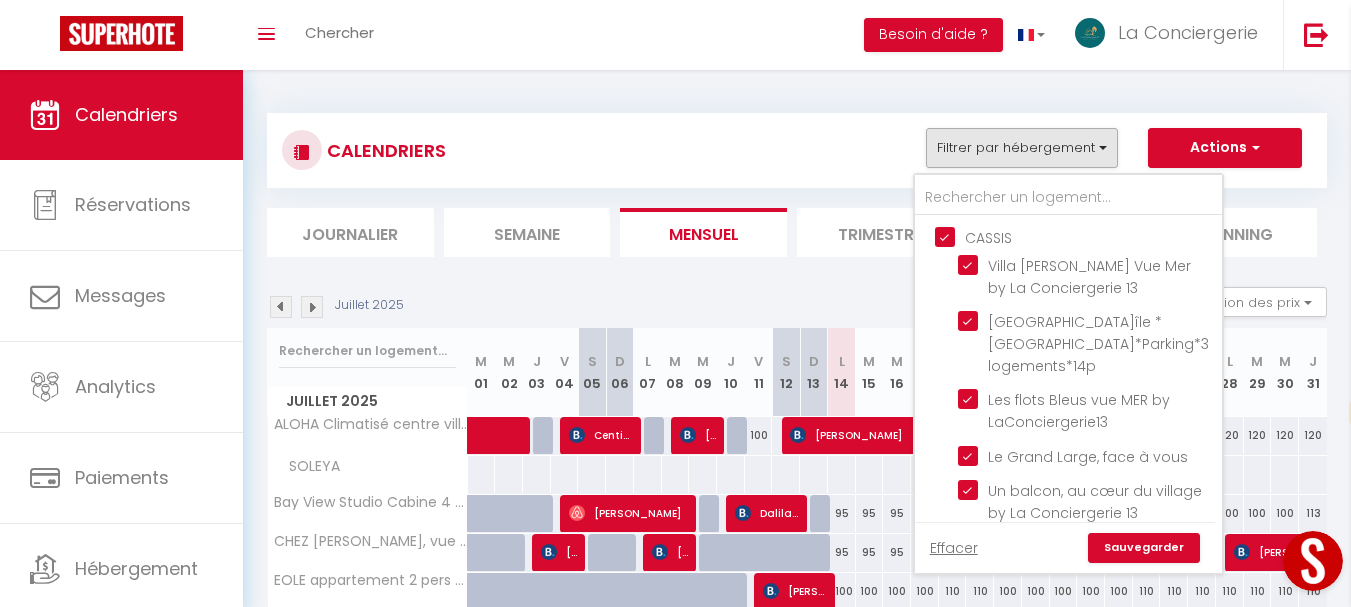 checkbox on "true" 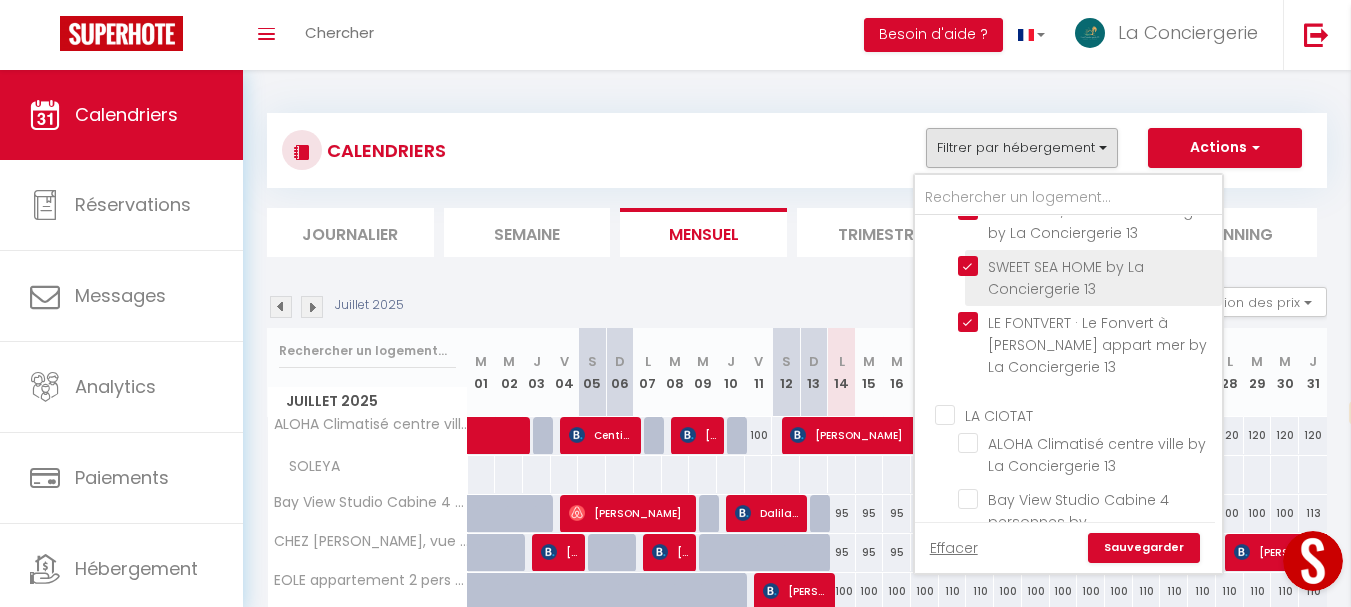 scroll, scrollTop: 400, scrollLeft: 0, axis: vertical 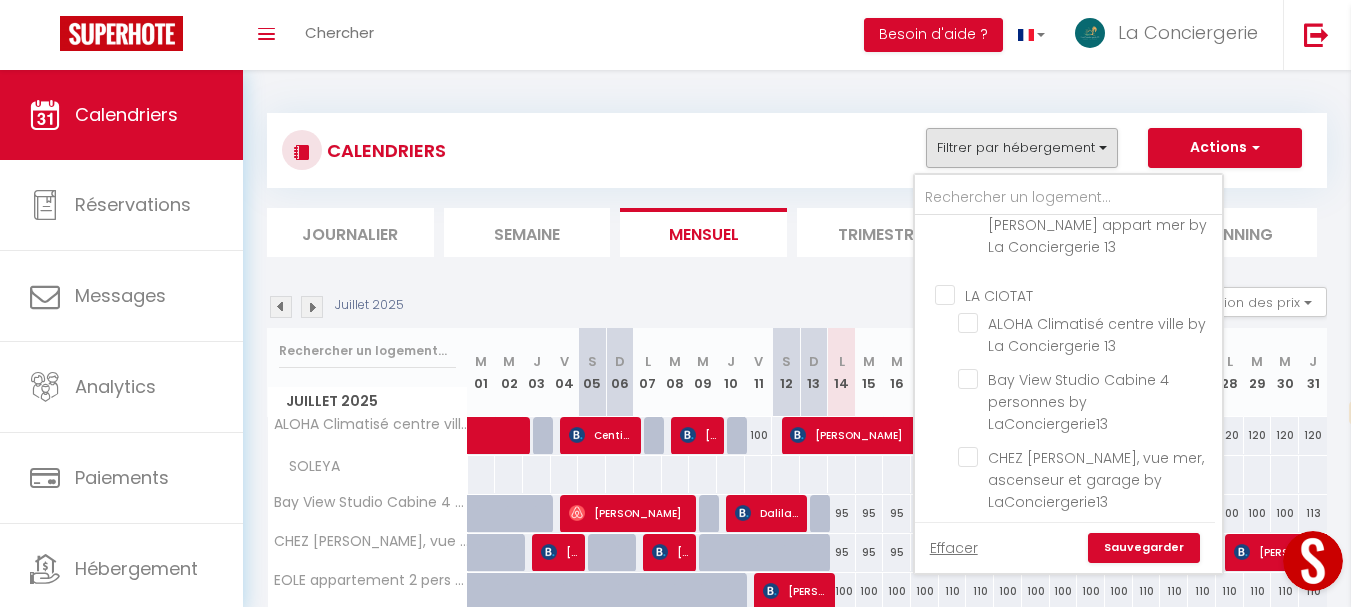 click on "Sauvegarder" at bounding box center (1144, 548) 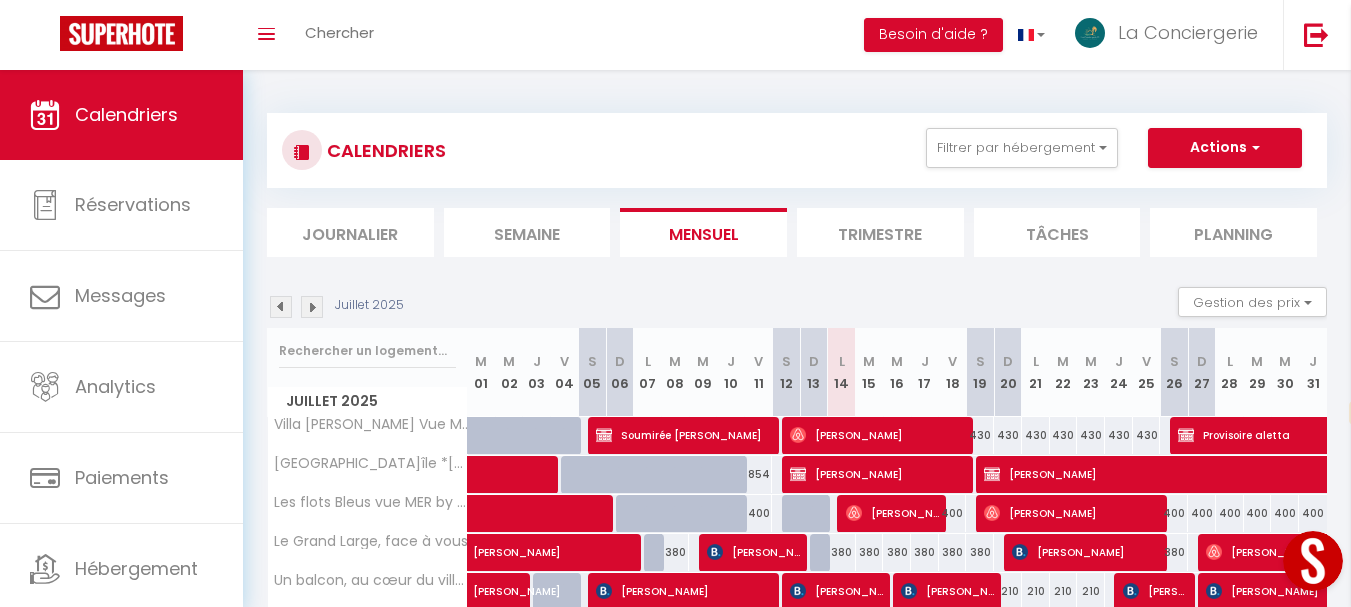 click at bounding box center [312, 307] 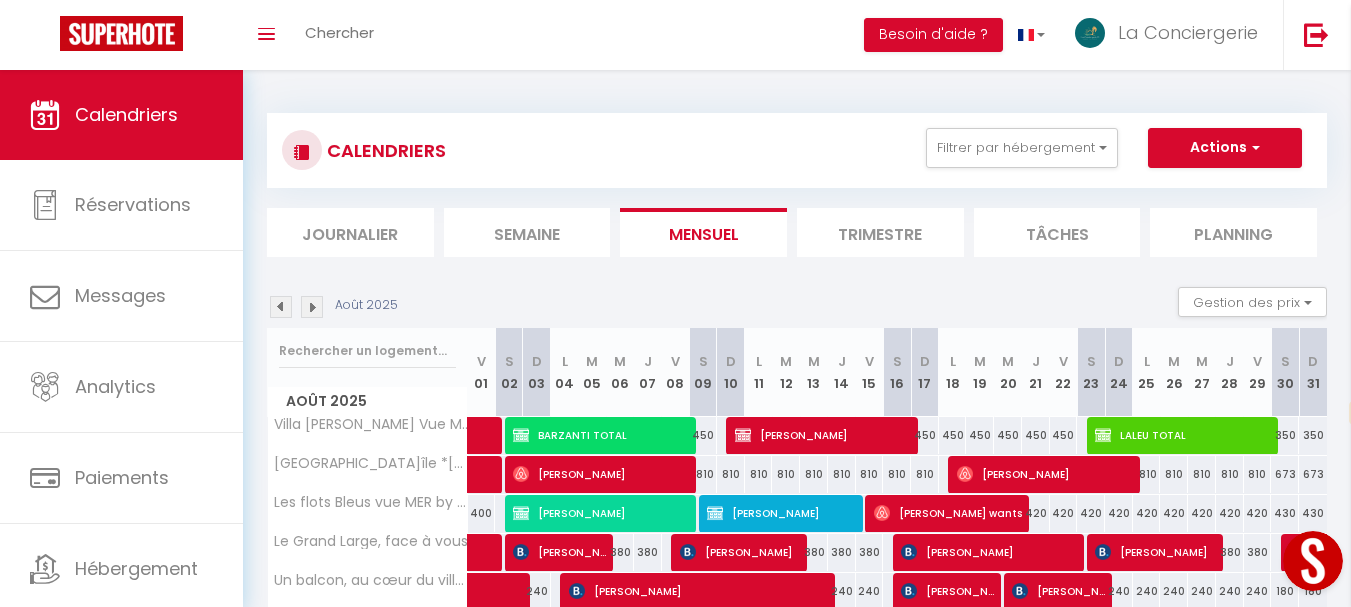 click at bounding box center [281, 307] 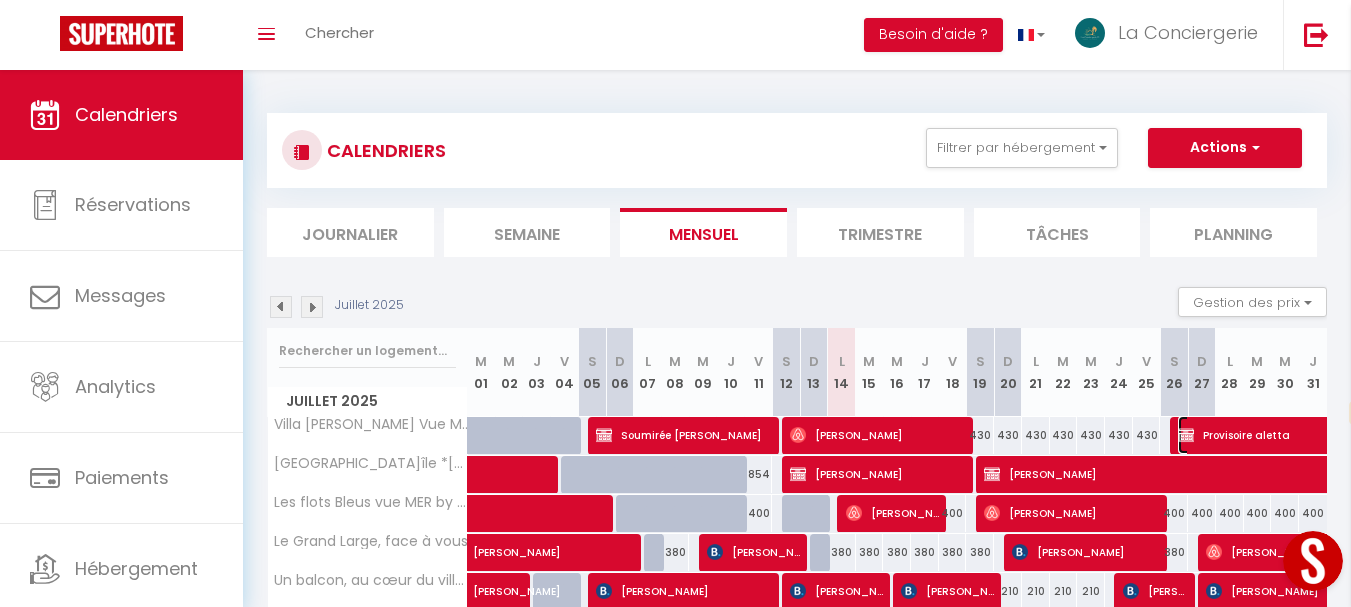 click on "Provisoire aletta" at bounding box center (1339, 435) 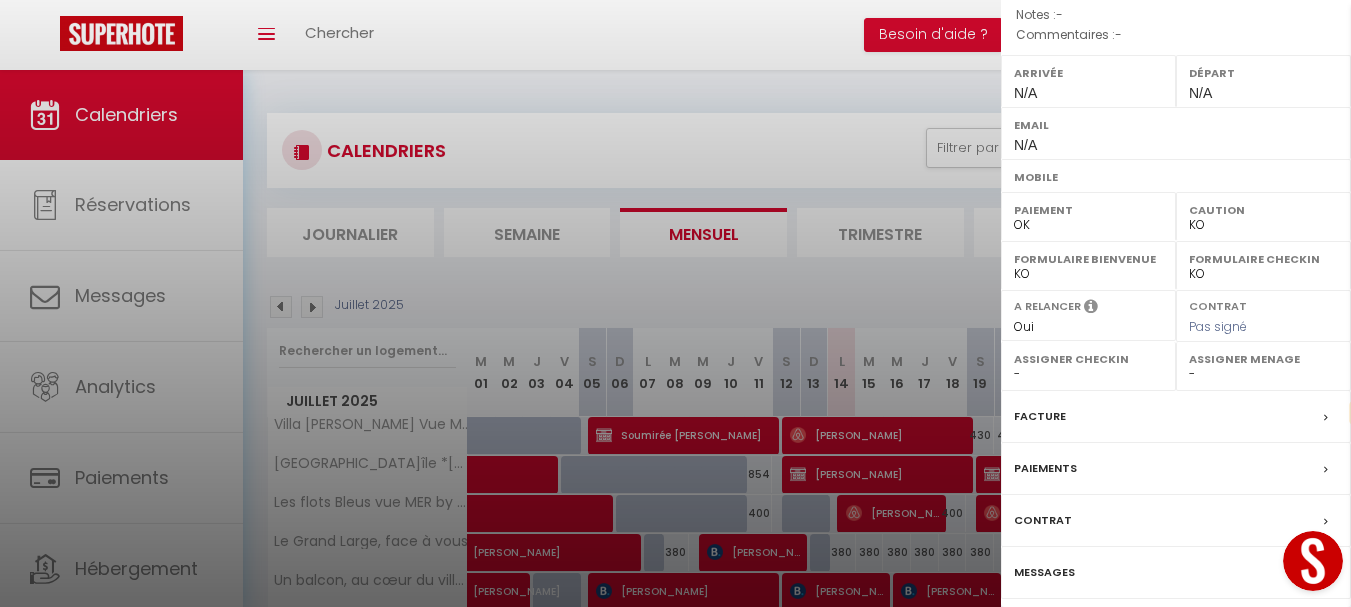 scroll, scrollTop: 326, scrollLeft: 0, axis: vertical 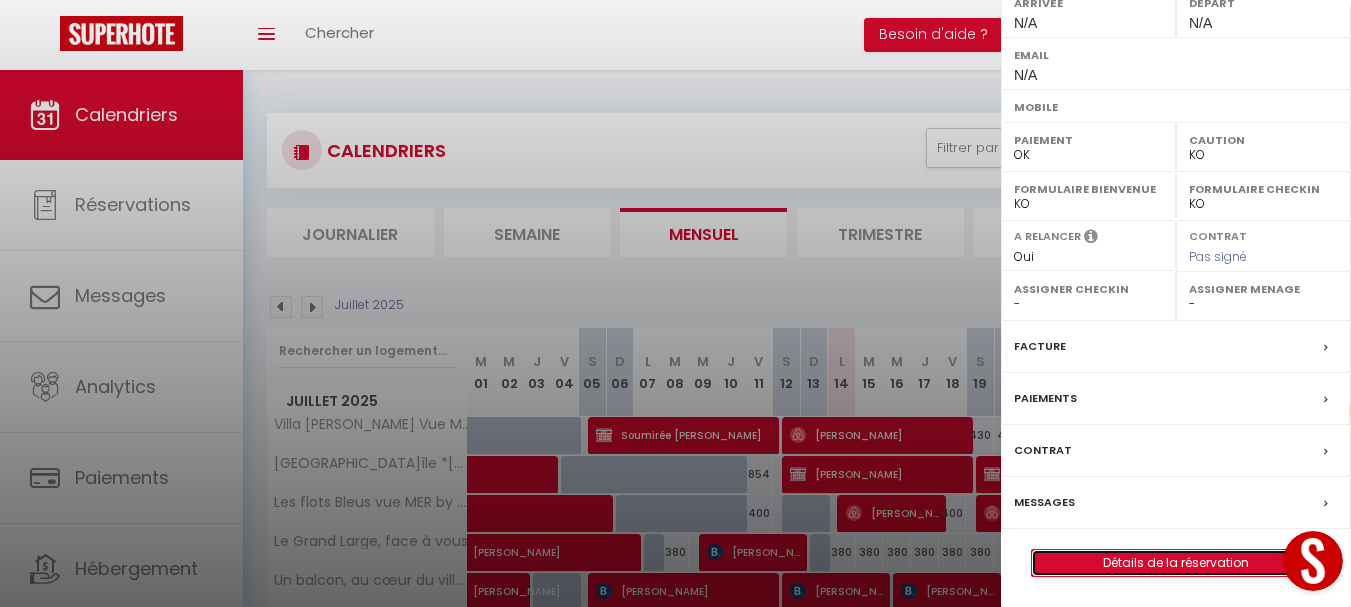 click on "Détails de la réservation" at bounding box center [1176, 563] 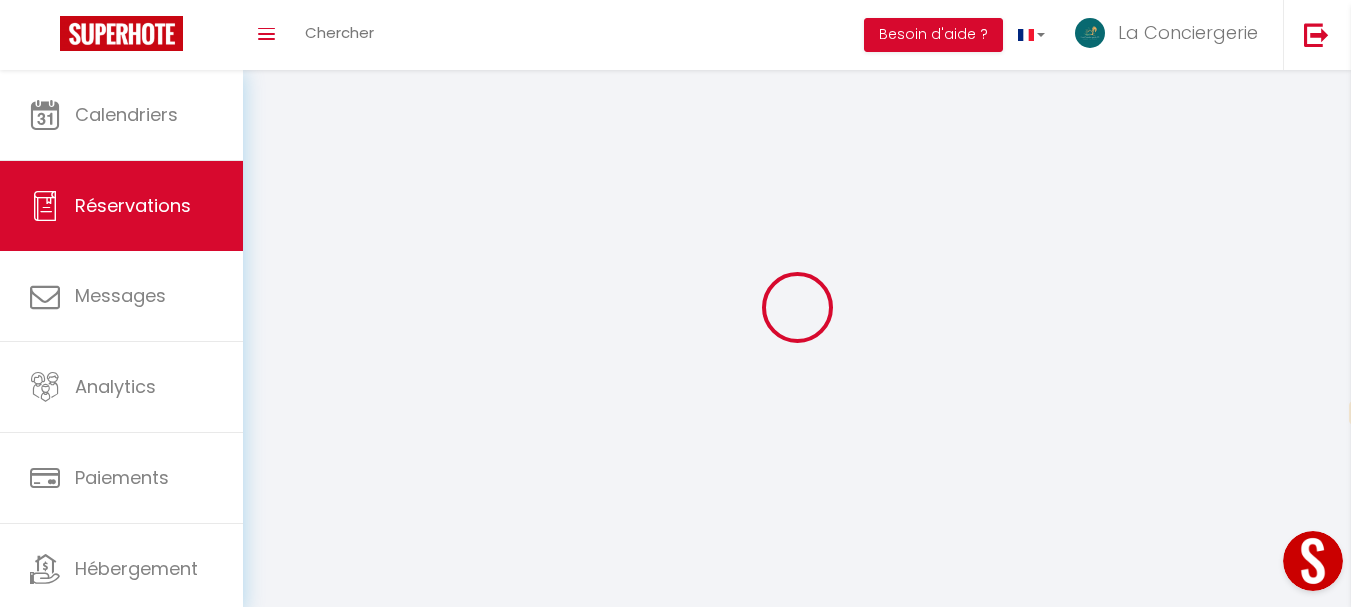 select 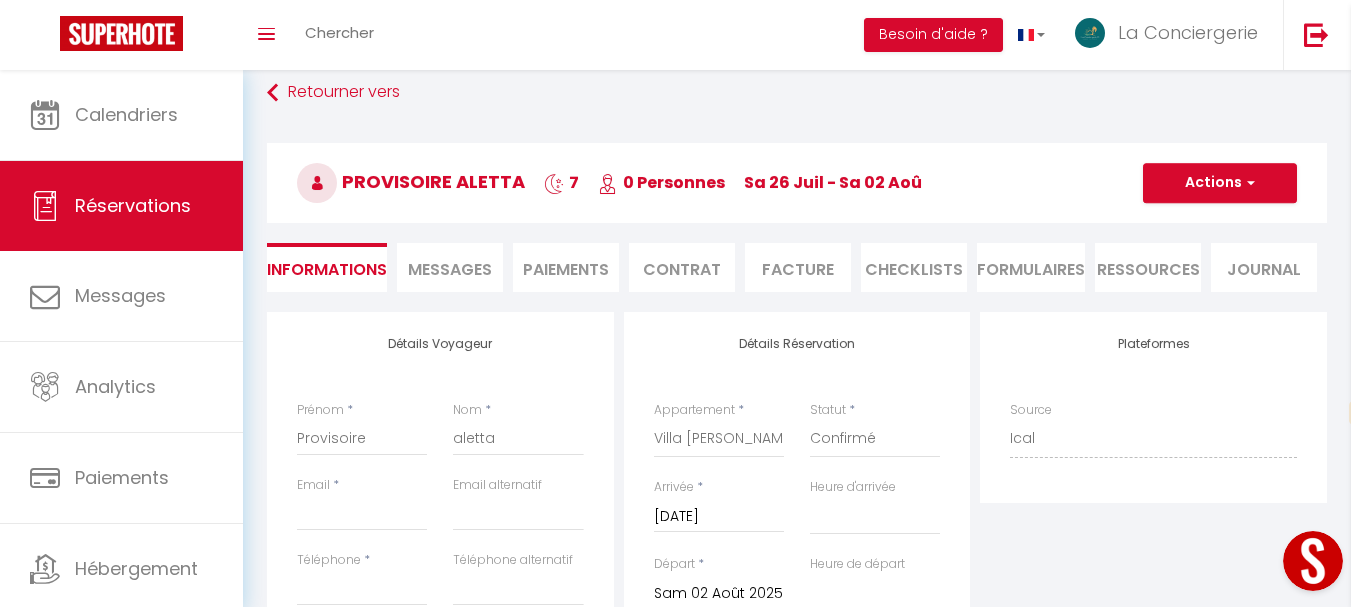 scroll, scrollTop: 0, scrollLeft: 0, axis: both 